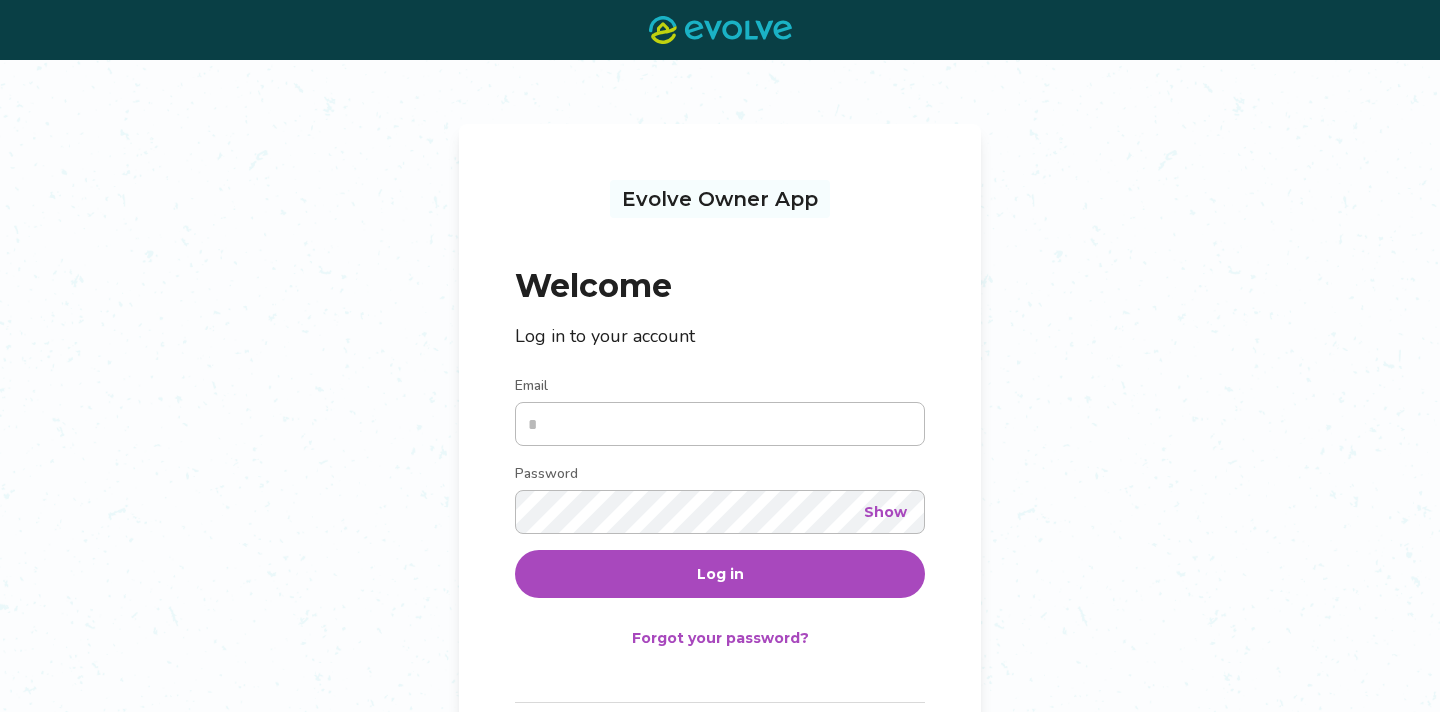 scroll, scrollTop: 0, scrollLeft: 0, axis: both 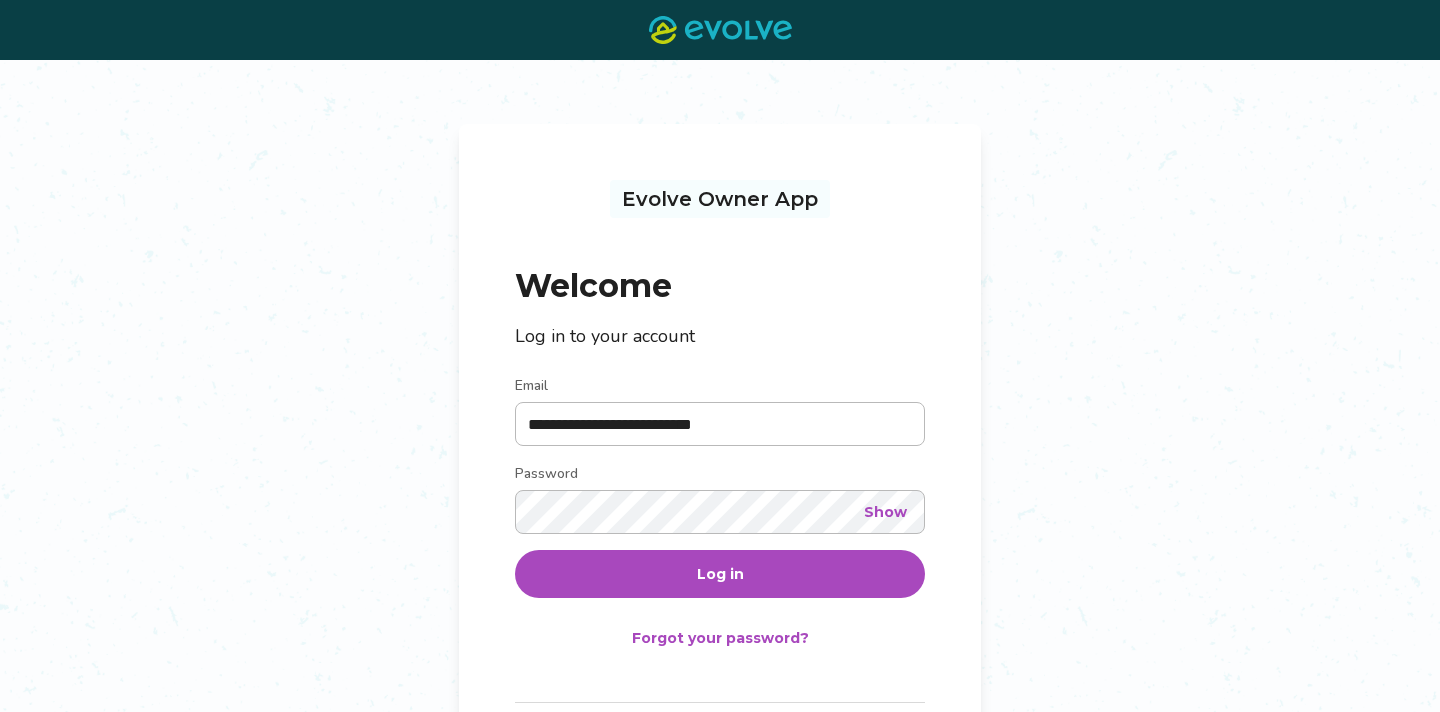 click on "Log in" at bounding box center (720, 574) 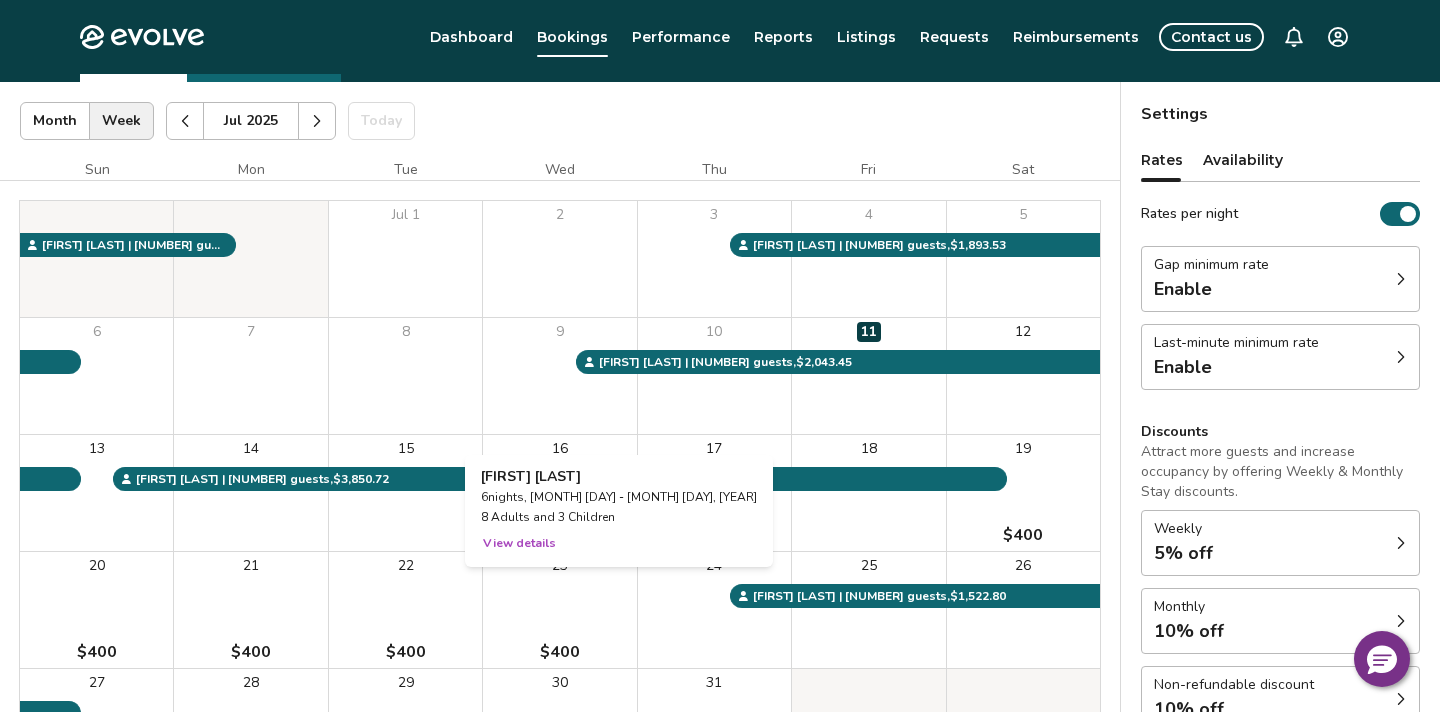 scroll, scrollTop: 0, scrollLeft: 0, axis: both 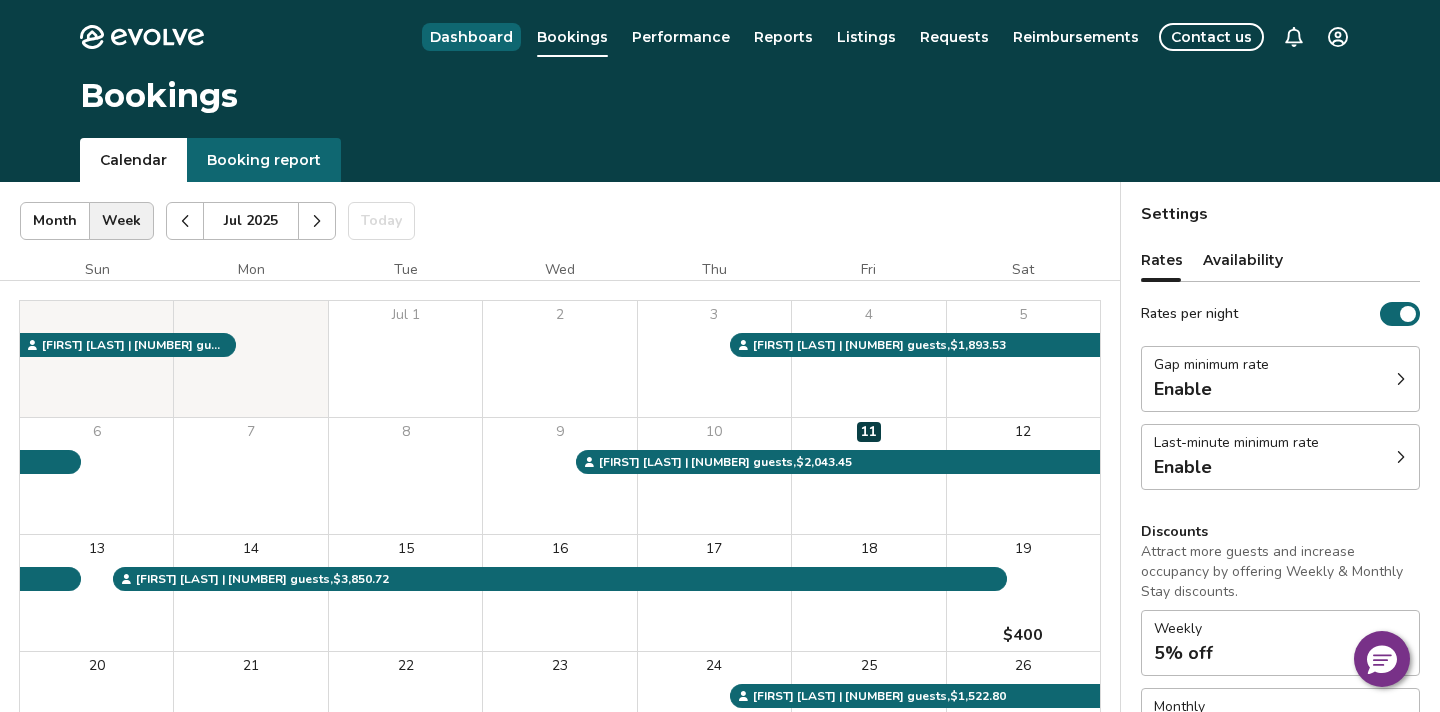 click on "Dashboard" at bounding box center [471, 37] 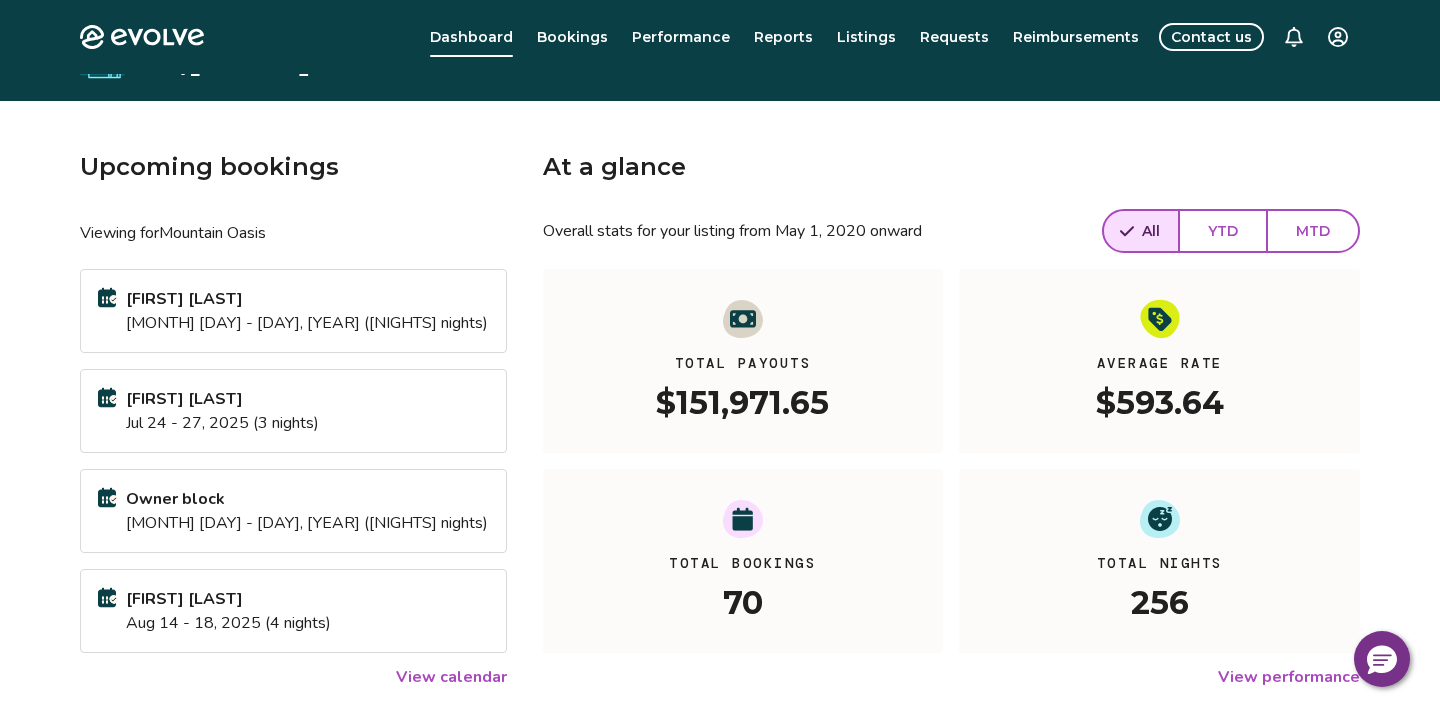 scroll, scrollTop: 0, scrollLeft: 0, axis: both 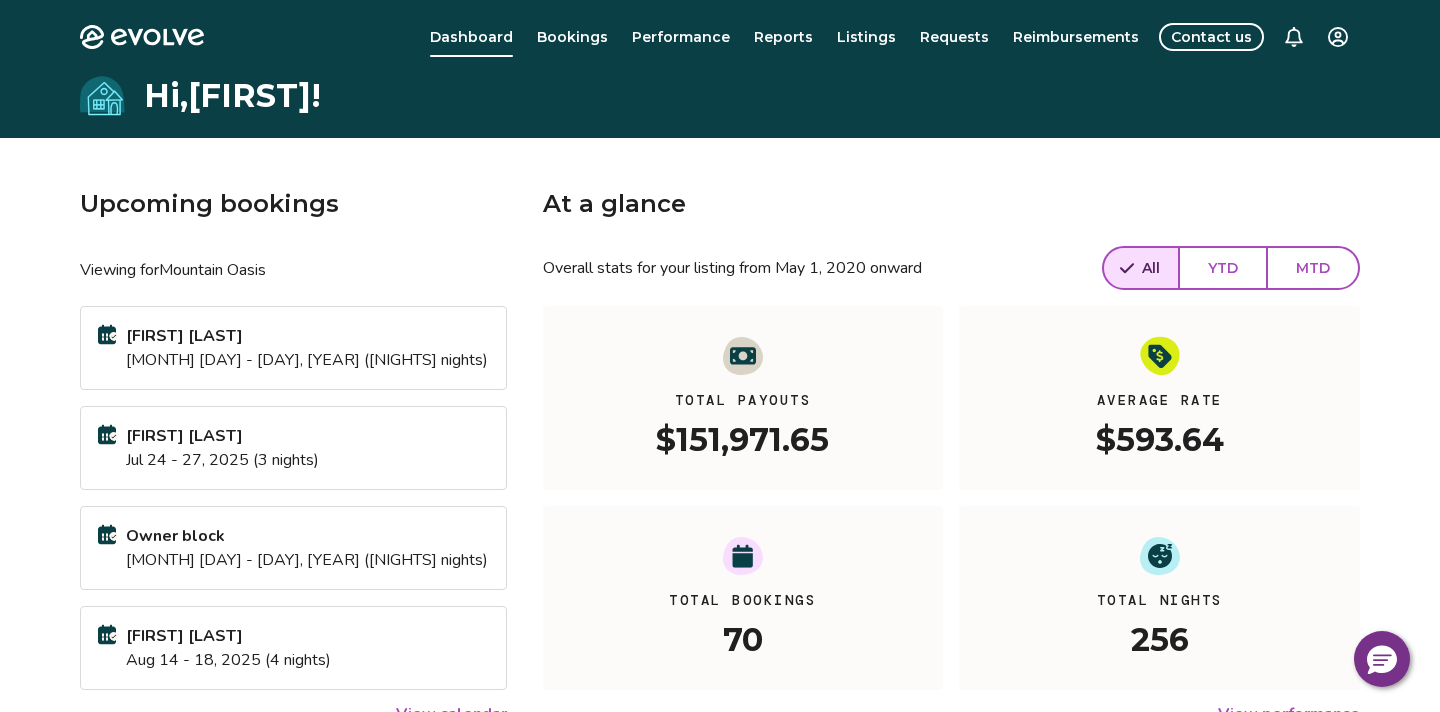 click on "Evolve Dashboard Bookings Performance Reports Listings Requests Reimbursements Contact us Hi, [FIRST] ! Upcoming bookings Viewing for Mountain Oasis [LAST] [MONTH] [DAY] - [DAY], [YEAR] ([NIGHTS] nights) [LAST] [MONTH] [DAY] - [DAY], [YEAR] ([NIGHTS] nights) Owner block [MONTH] [DAY] - [DAY], [YEAR] ([NIGHTS] nights) [LAST] [MONTH] [DAY] - [DAY], [YEAR] ([NIGHTS] nights) View calendar At a glance Overall stats for your listing from [MONTH] [DAY], [YEAR] onward All YTD MTD Total Payouts $[AMOUNT] Average Rate $[AMOUNT] Total Bookings [NUMBER] Total Nights [NUMBER] View performance Looking for the booking site links to your listing? You can find these under the Listings overview" at bounding box center (720, 517) 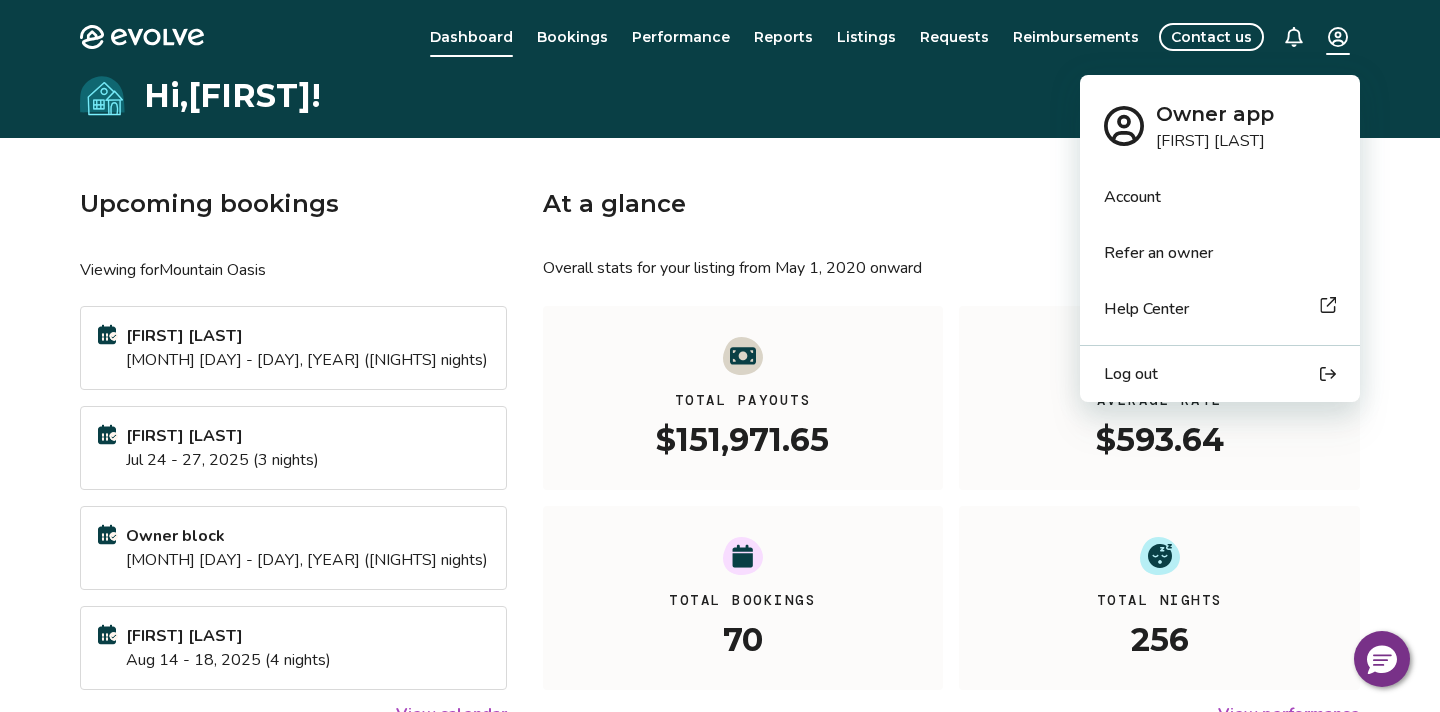 click on "Evolve Dashboard Bookings Performance Reports Listings Requests Reimbursements Contact us Hi, [FIRST] ! Upcoming bookings Viewing for Mountain Oasis [LAST] [MONTH] [DAY] - [DAY], [YEAR] ([NIGHTS] nights) [LAST] [MONTH] [DAY] - [DAY], [YEAR] ([NIGHTS] nights) Owner block [MONTH] [DAY] - [DAY], [YEAR] ([NIGHTS] nights) [LAST] [MONTH] [DAY] - [DAY], [YEAR] ([NIGHTS] nights) View calendar At a glance Overall stats for your listing from [MONTH] [DAY], [YEAR] onward All YTD MTD Total Payouts $[AMOUNT] Average Rate $[AMOUNT] Total Bookings [NUMBER] Total Nights [NUMBER] View performance Looking for the booking site links to your listing? You can find these under the Listings overview © [YEAR]-[PRESENT] Evolve Vacation Rental Network Privacy Policy | Terms of Service
Owner app [FIRST] [LAST] Account Refer an owner Help Center Log out" at bounding box center [720, 517] 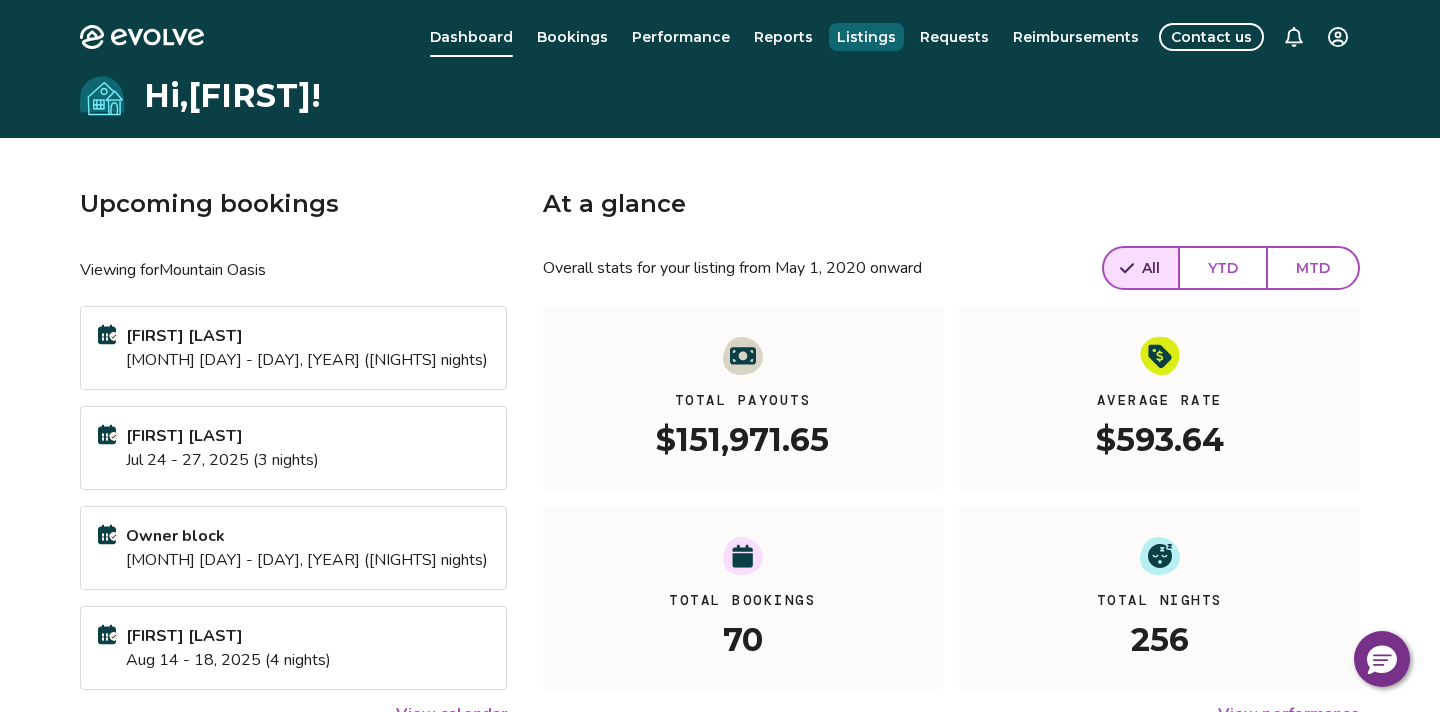click on "Listings" at bounding box center [866, 37] 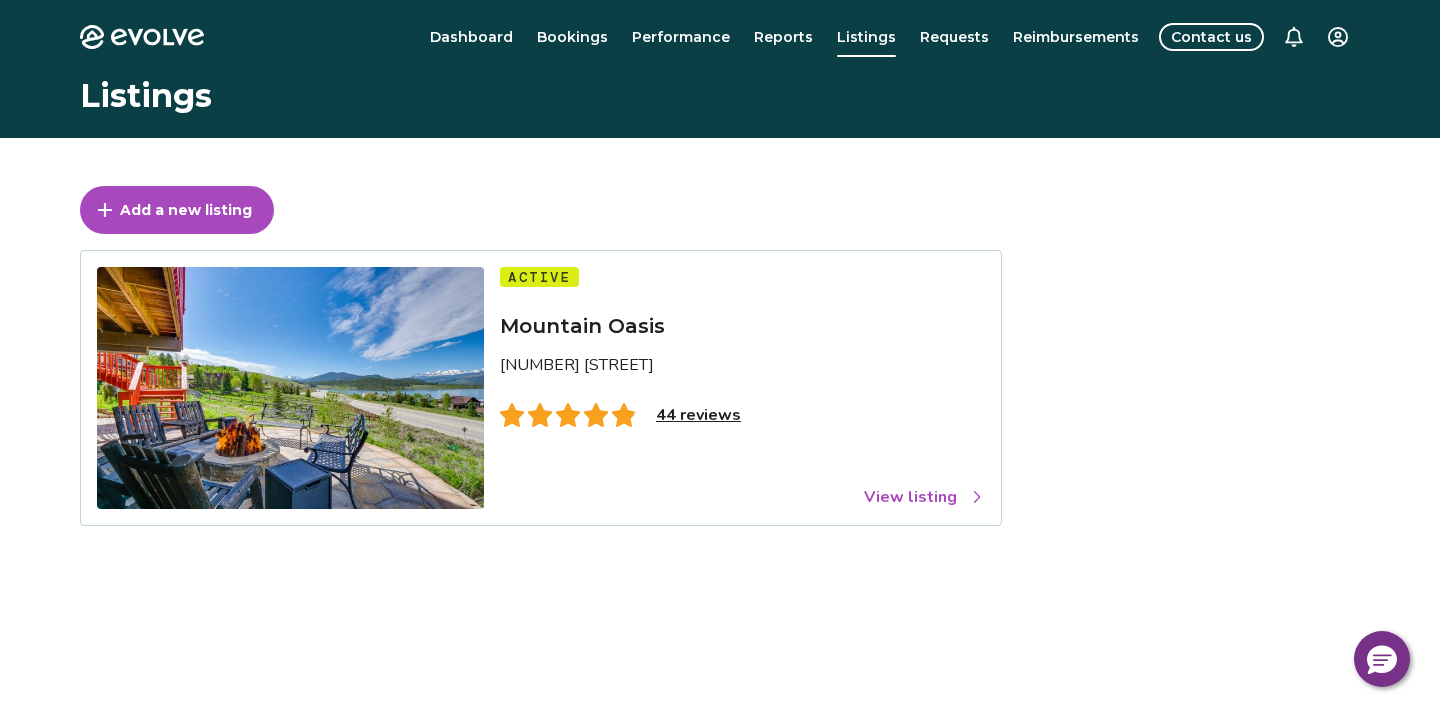 click on "View listing" at bounding box center [924, 497] 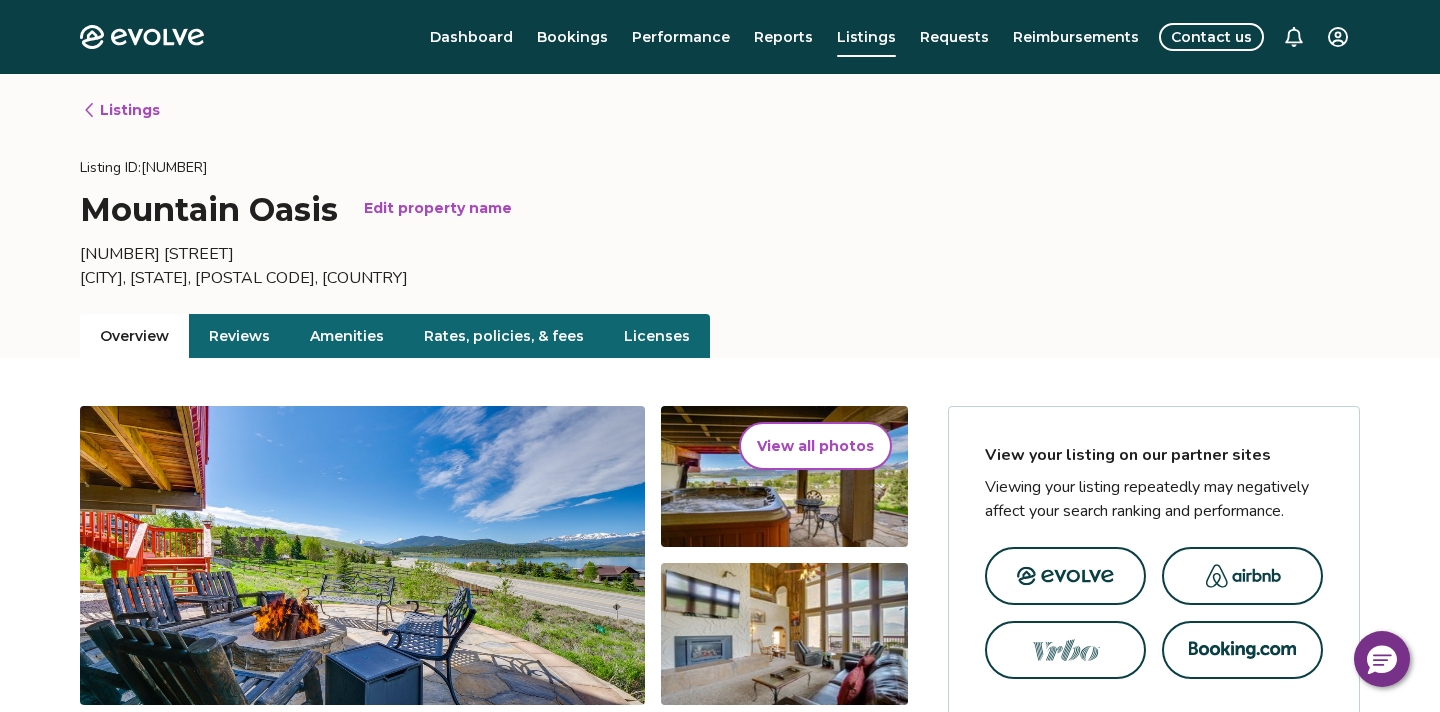 click on "Reviews" at bounding box center [239, 336] 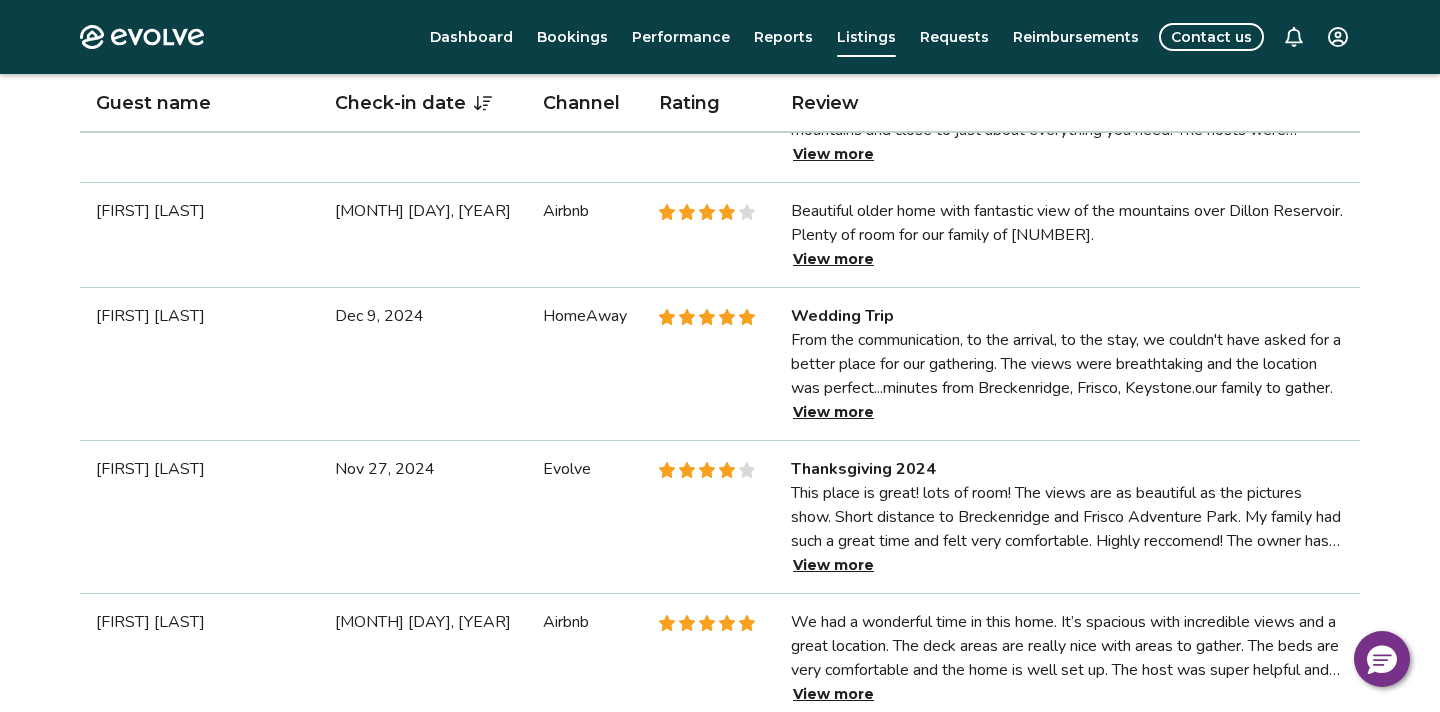 scroll, scrollTop: 1377, scrollLeft: 0, axis: vertical 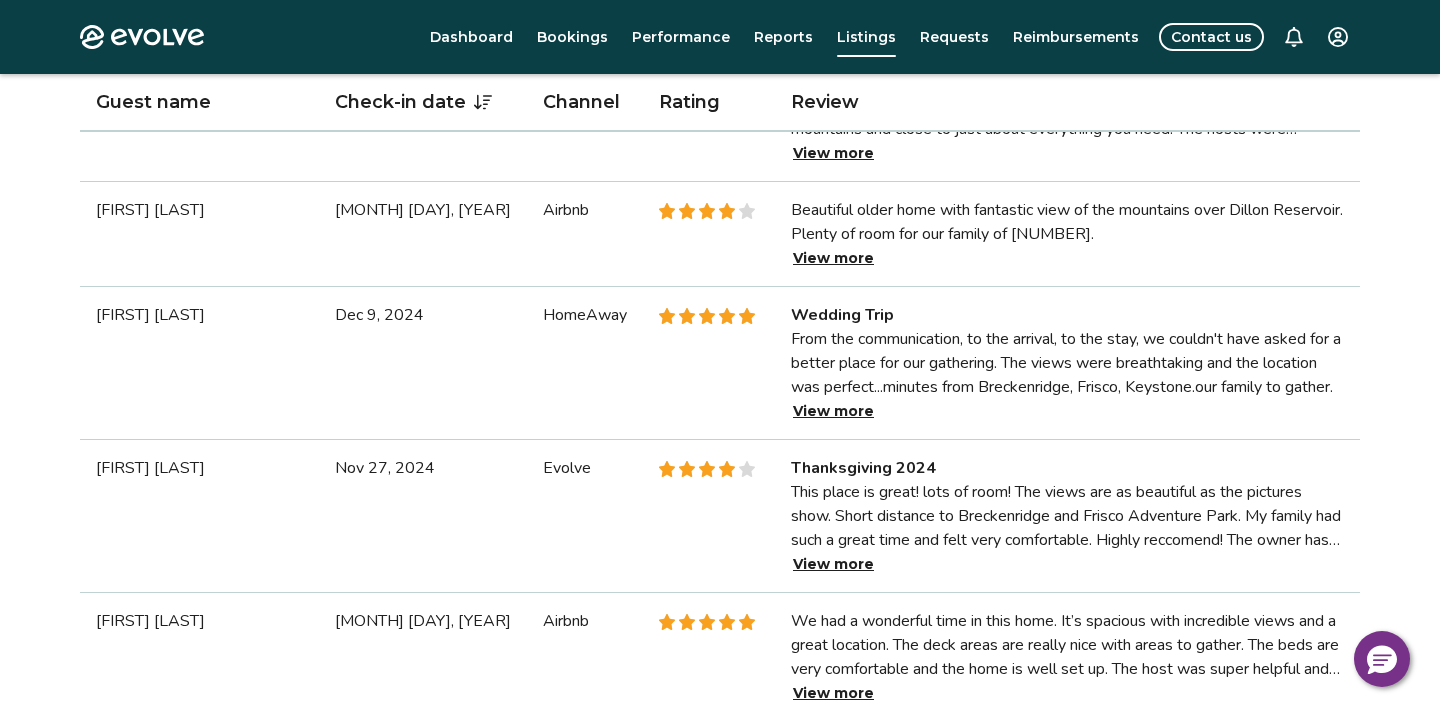 click on "View more" at bounding box center [833, 564] 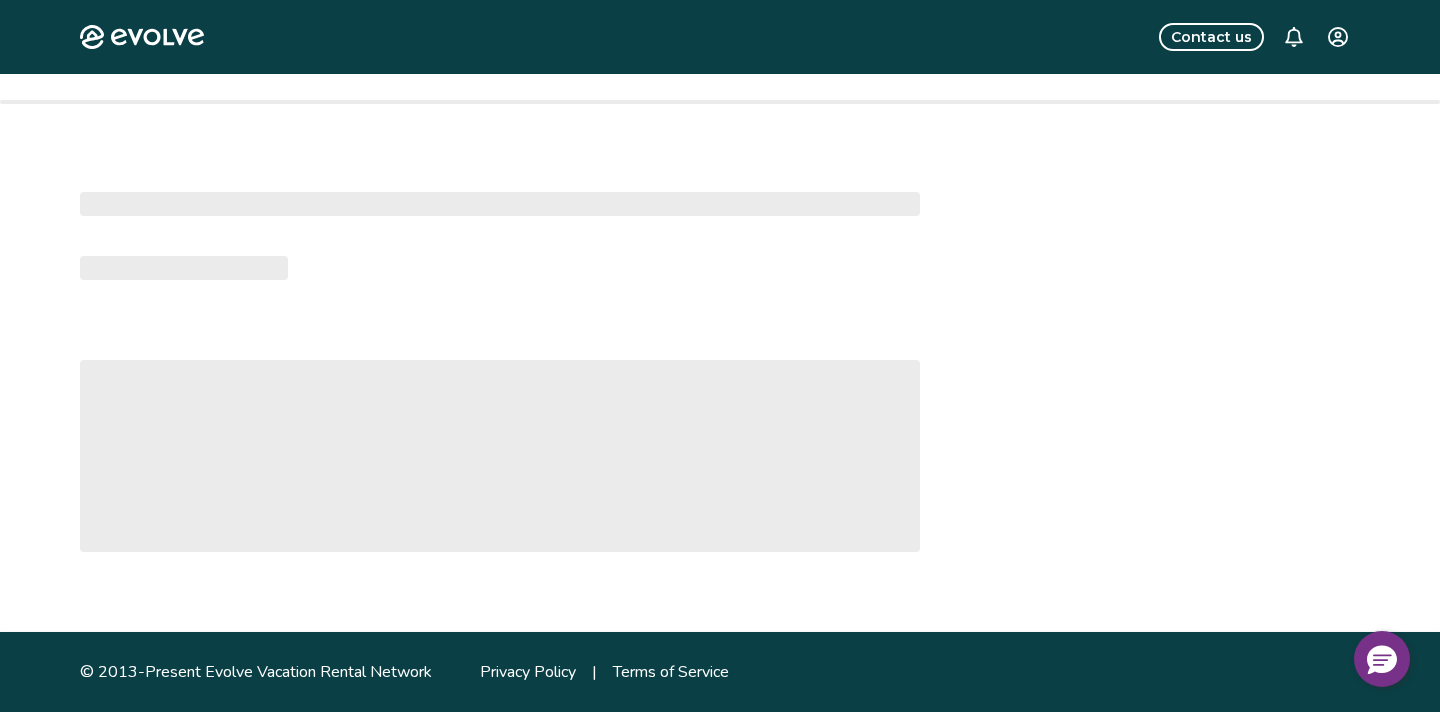 scroll, scrollTop: 0, scrollLeft: 0, axis: both 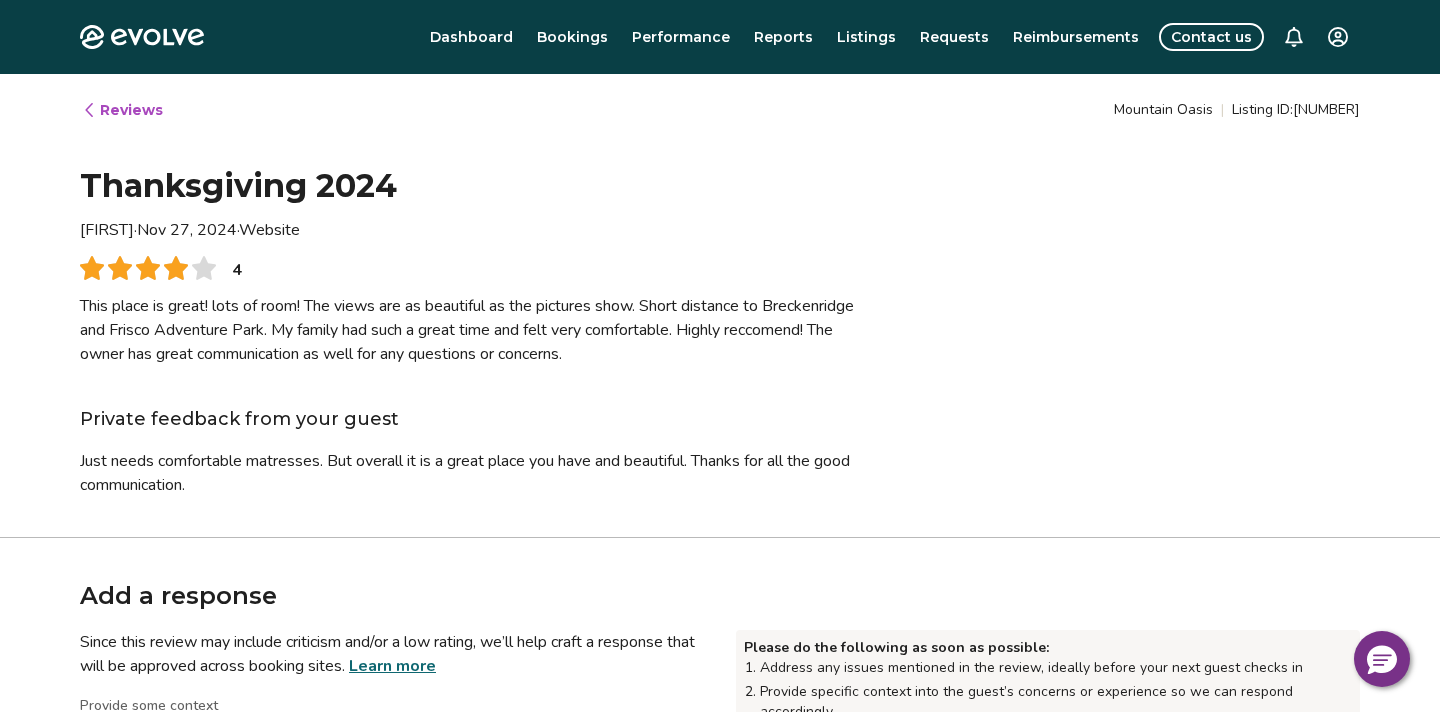 type on "*" 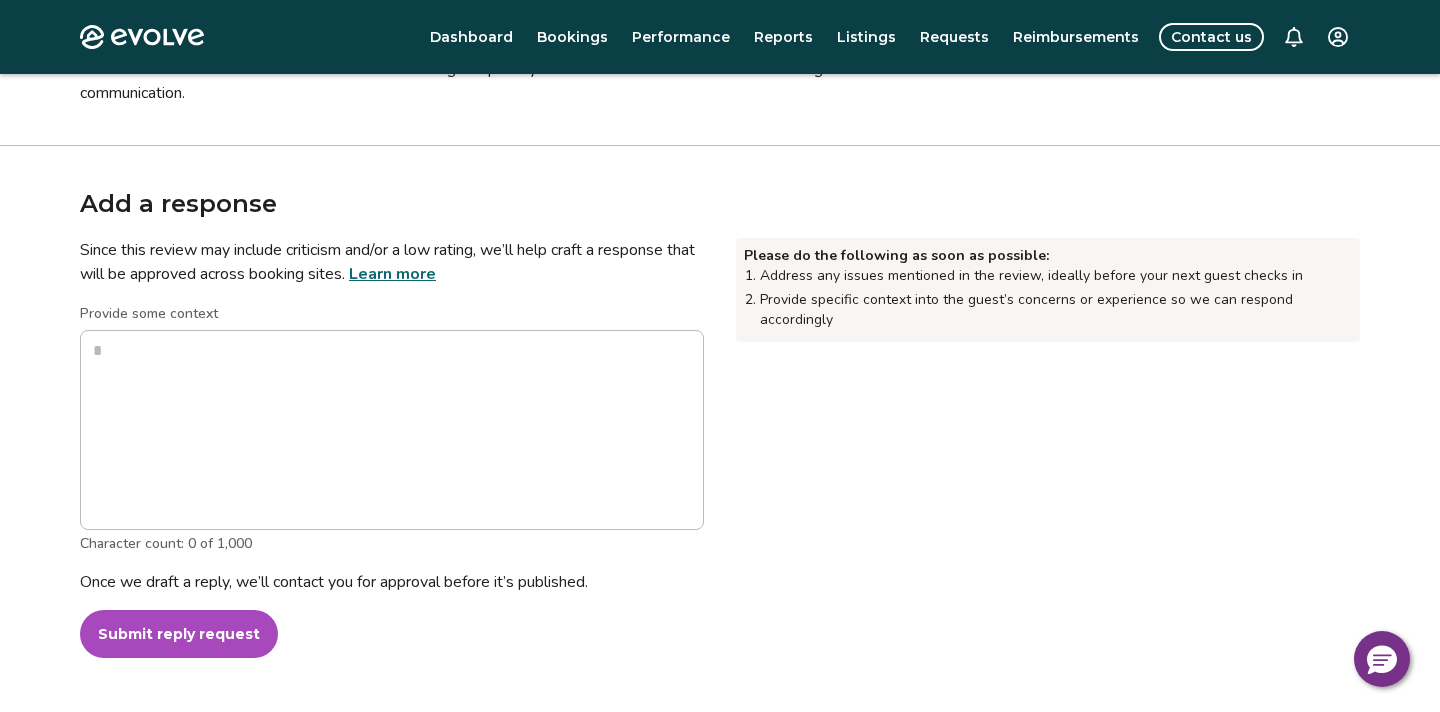 scroll, scrollTop: 0, scrollLeft: 0, axis: both 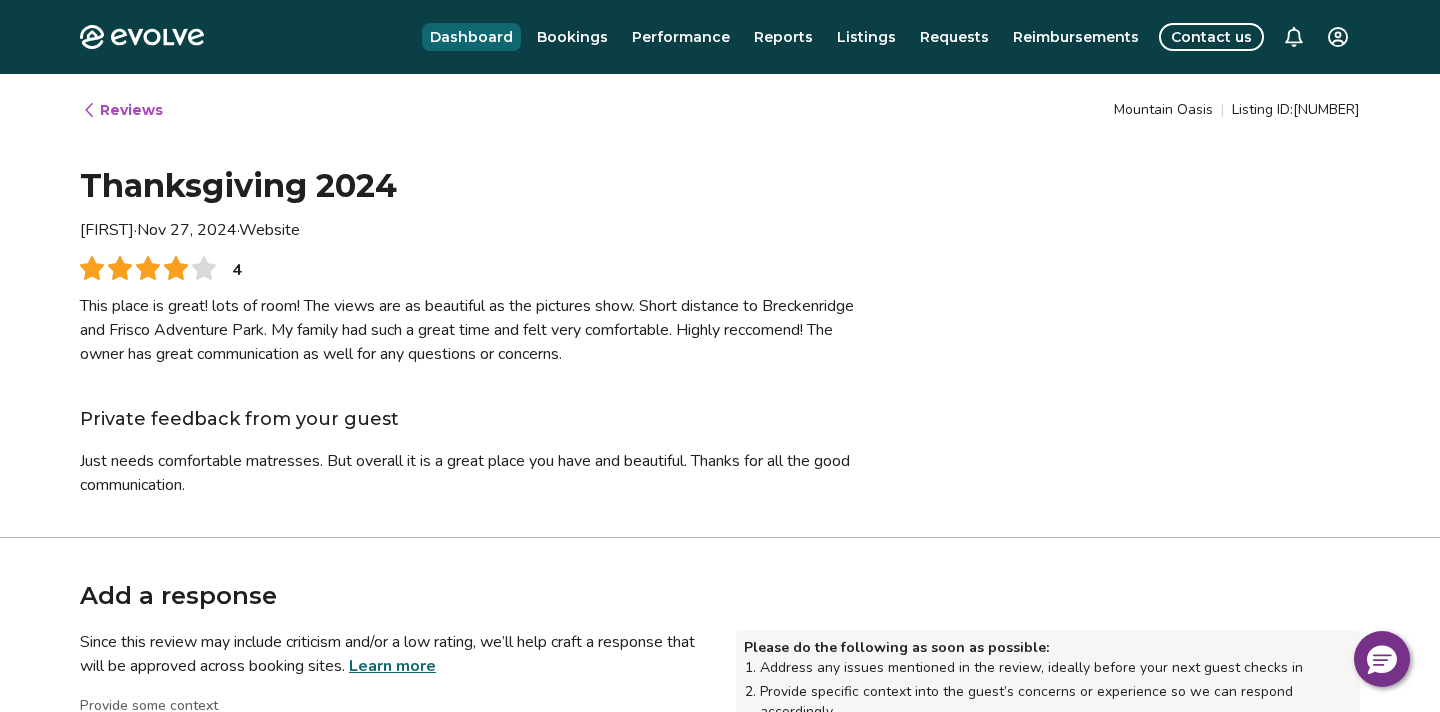 click on "Dashboard" at bounding box center (471, 37) 